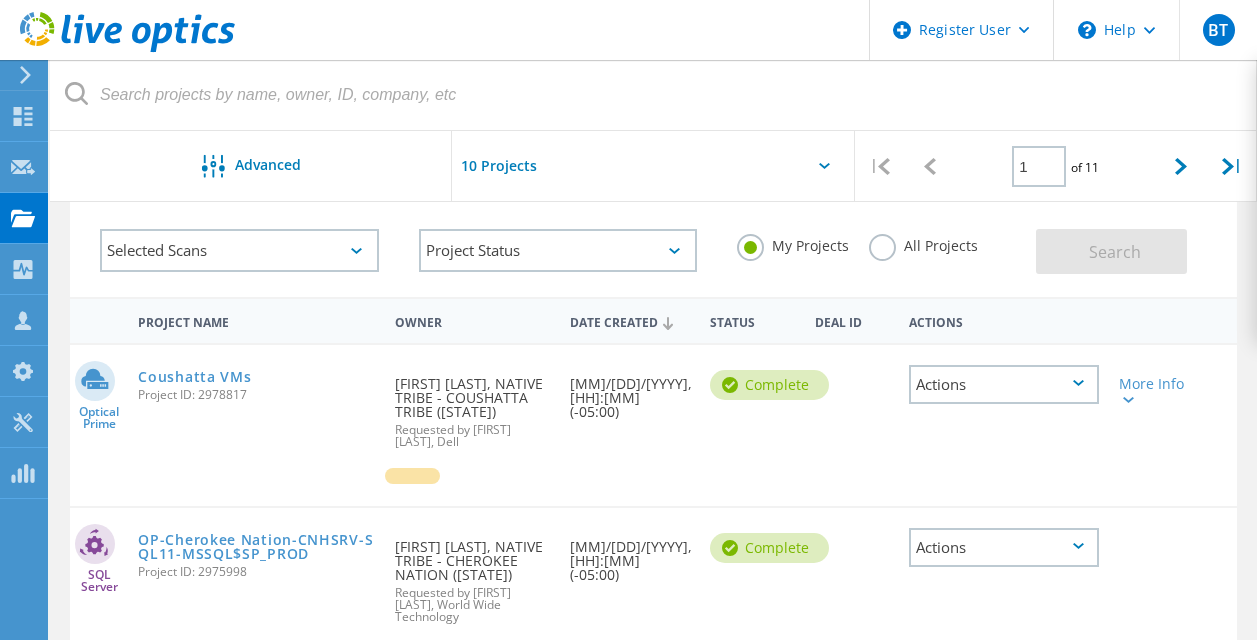 scroll, scrollTop: 0, scrollLeft: 0, axis: both 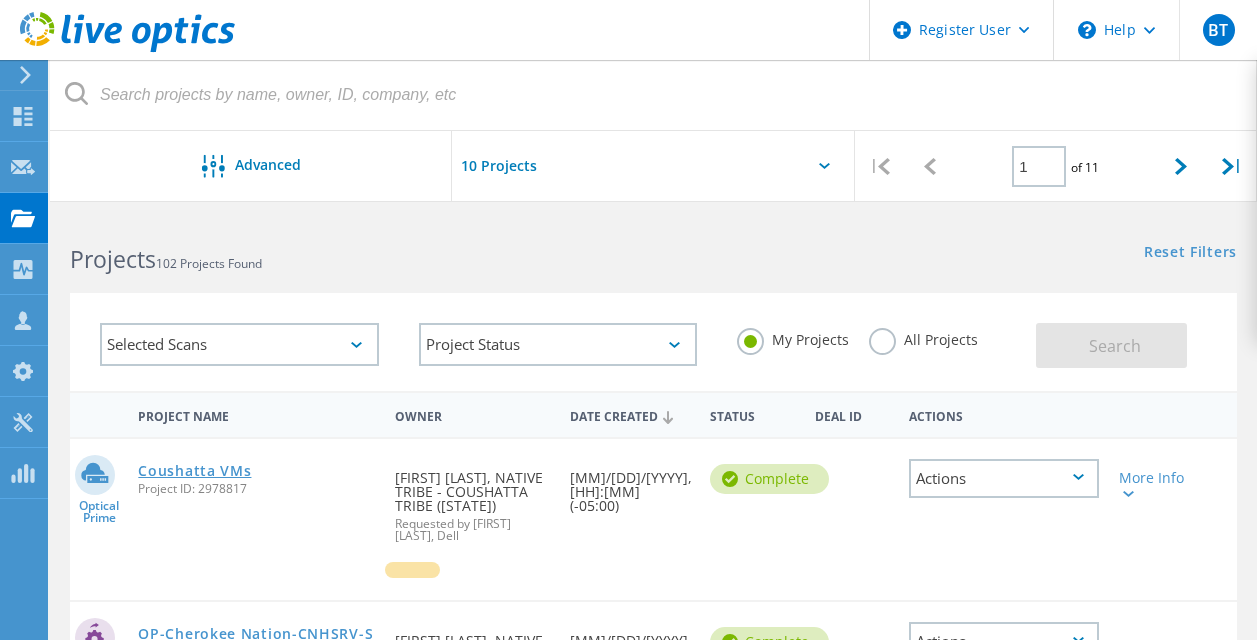 click on "Coushatta VMs" 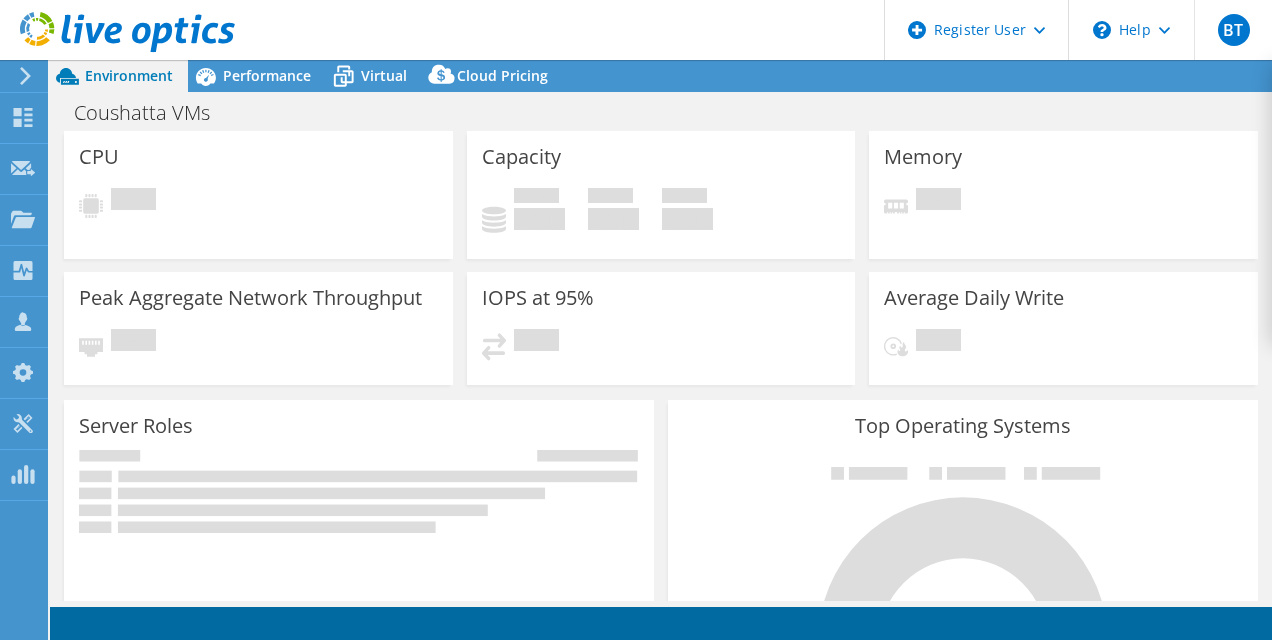 scroll, scrollTop: 0, scrollLeft: 0, axis: both 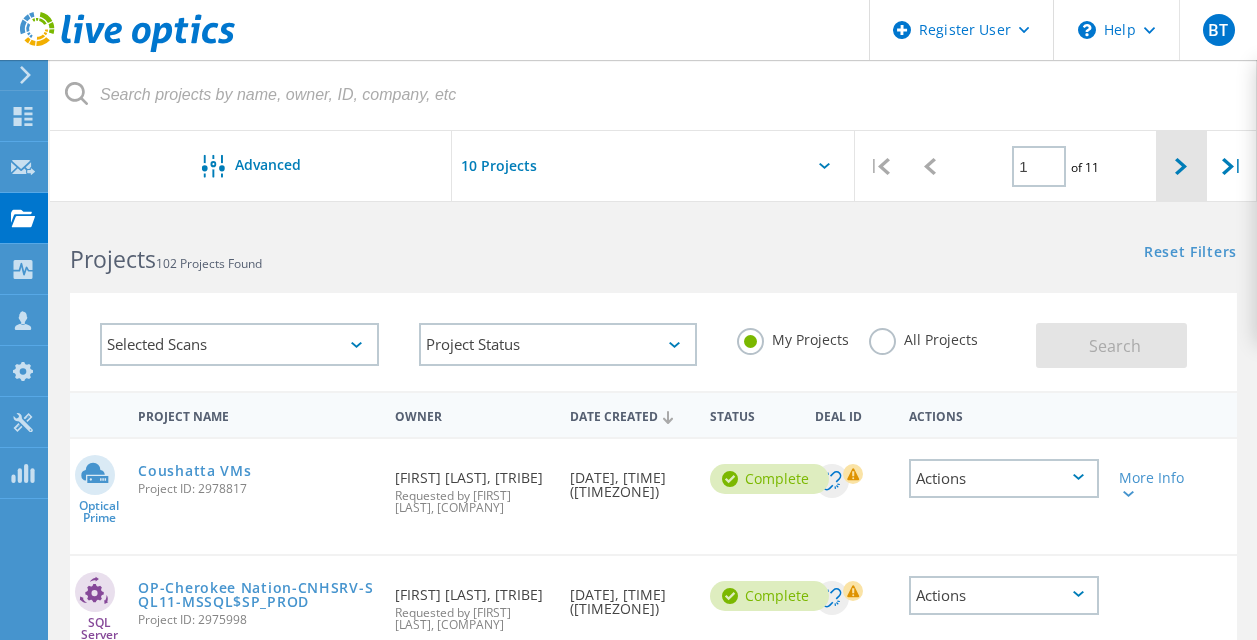 click 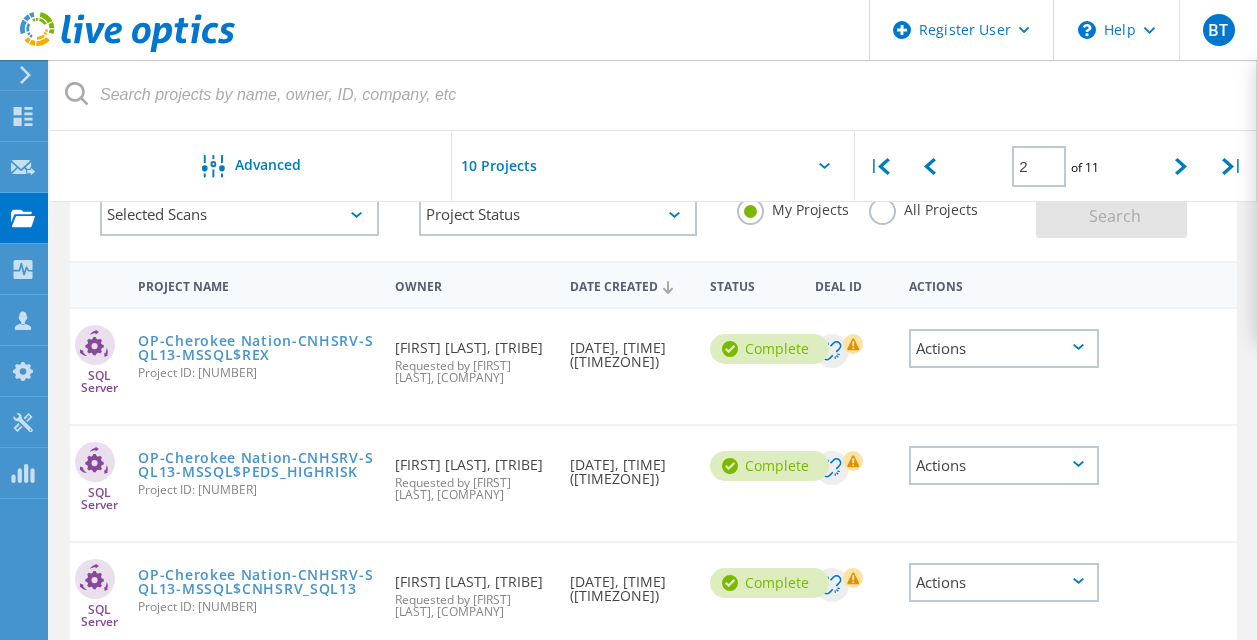 scroll, scrollTop: 131, scrollLeft: 0, axis: vertical 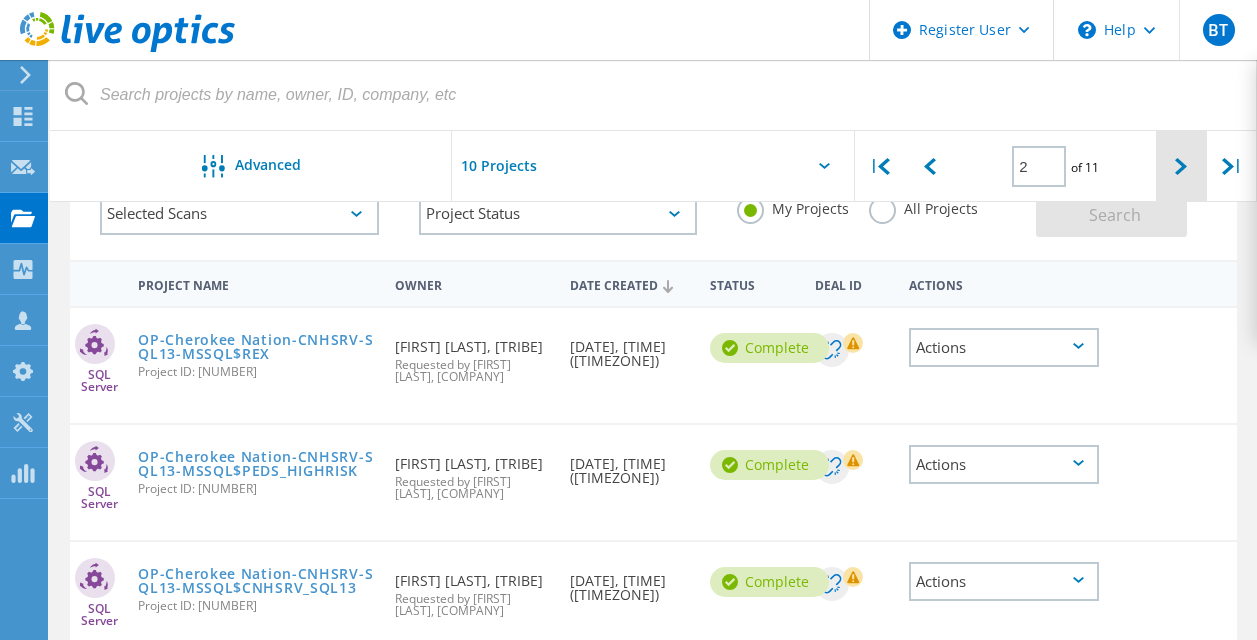click 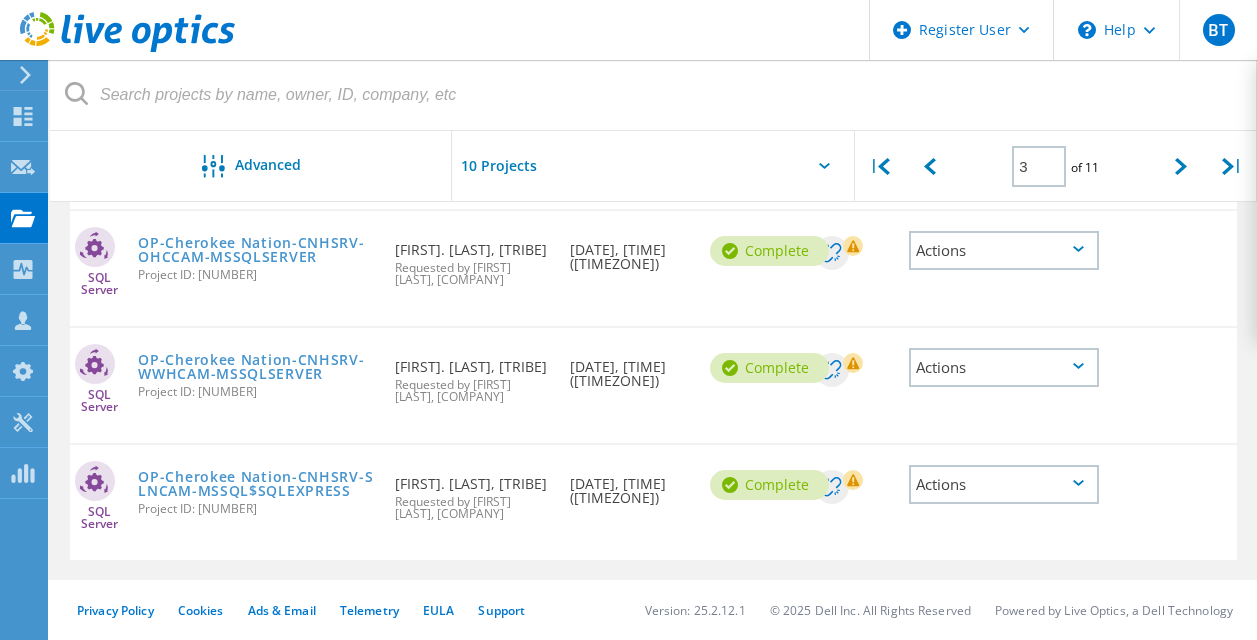 scroll, scrollTop: 1588, scrollLeft: 0, axis: vertical 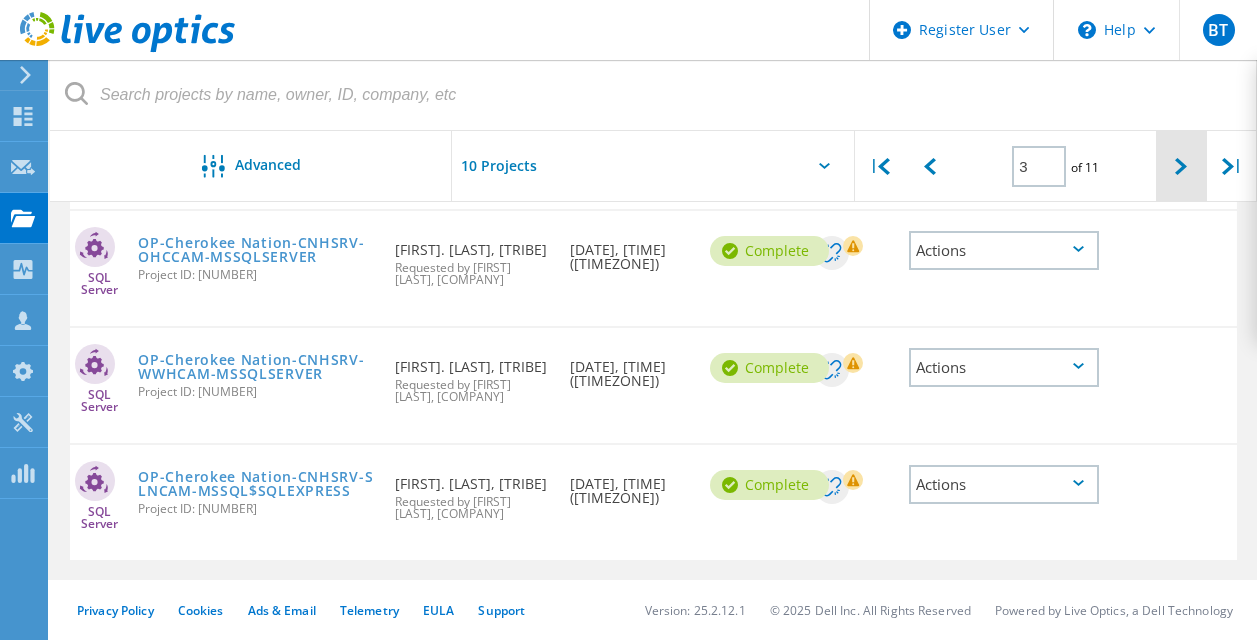 click 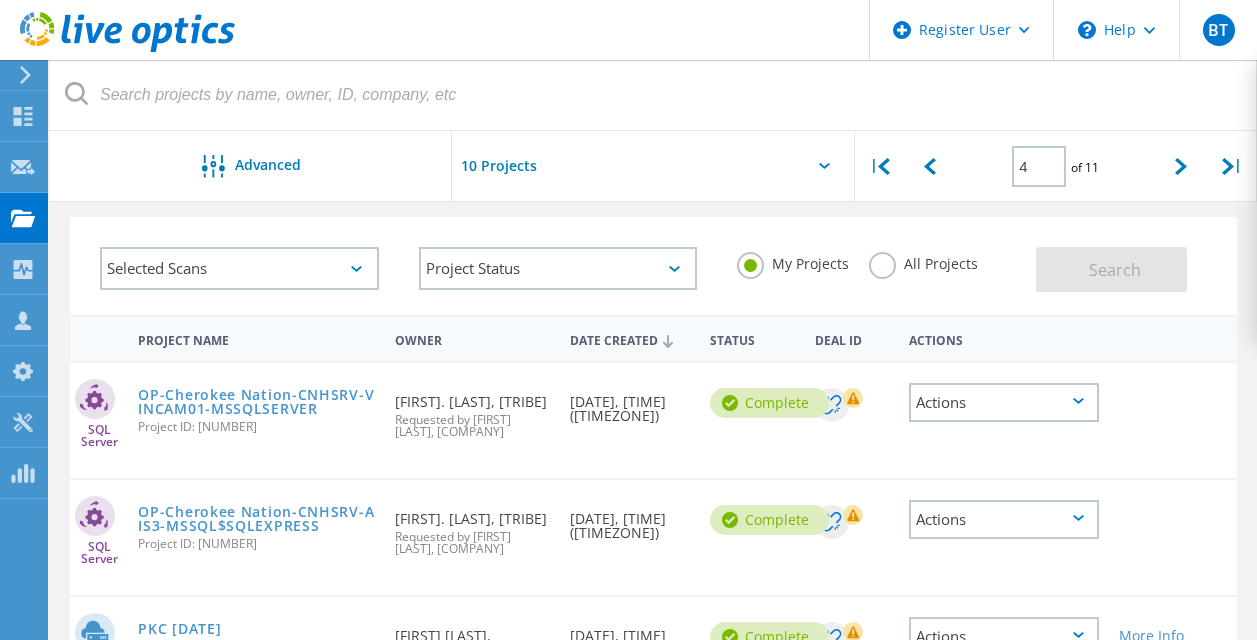 scroll, scrollTop: 80, scrollLeft: 0, axis: vertical 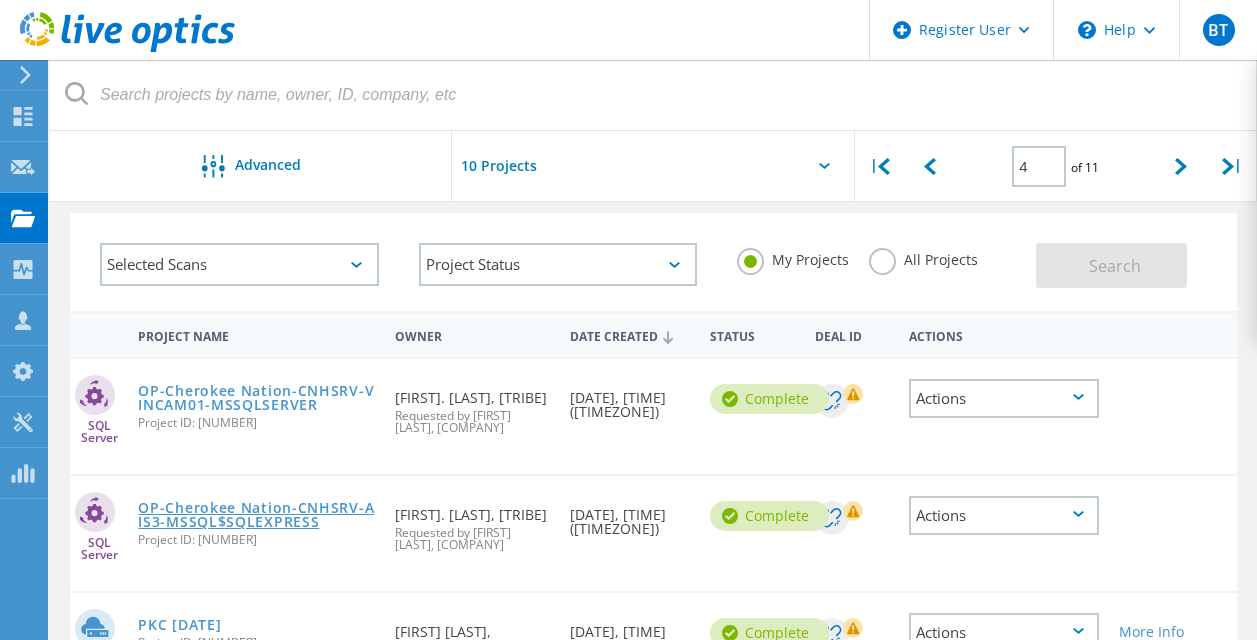 click on "OP-Cherokee Nation-CNHSRV-AIS3-MSSQL$SQLEXPRESS" 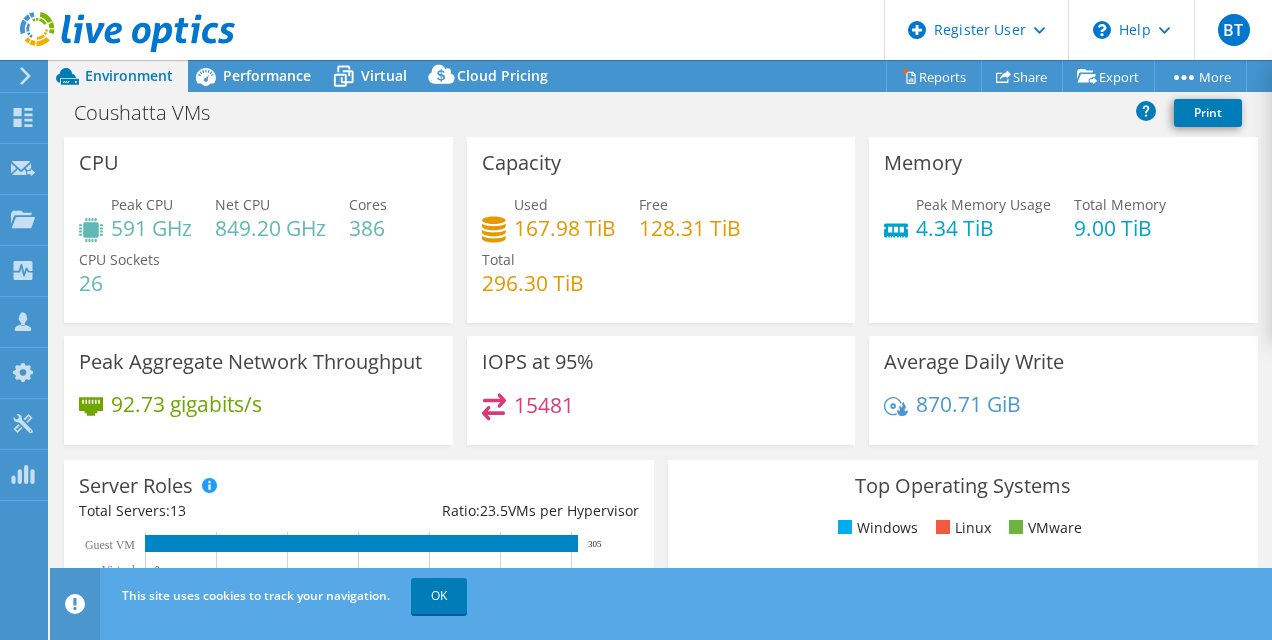 select on "USD" 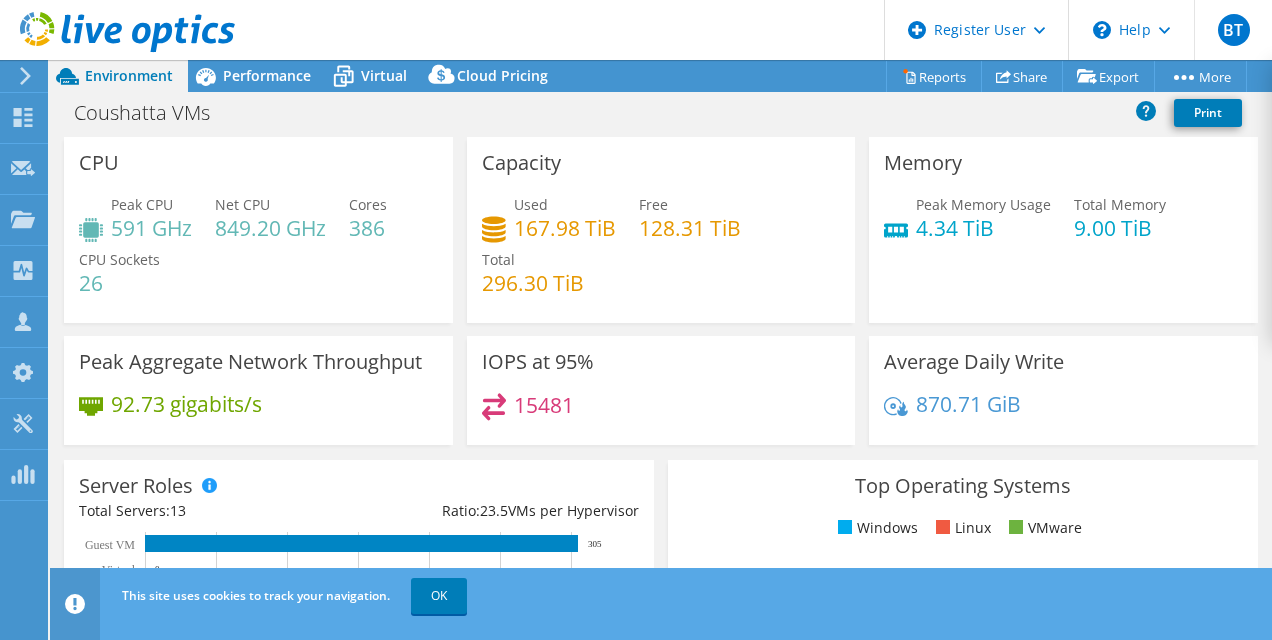 scroll, scrollTop: 0, scrollLeft: 0, axis: both 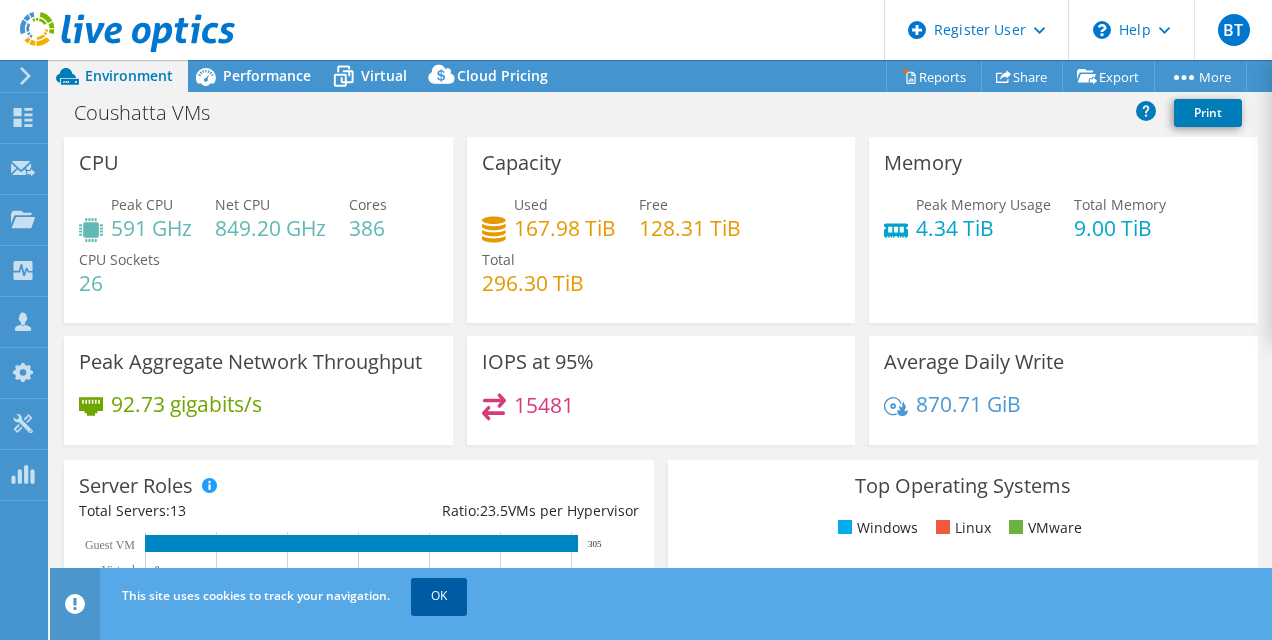 click on "OK" at bounding box center [439, 596] 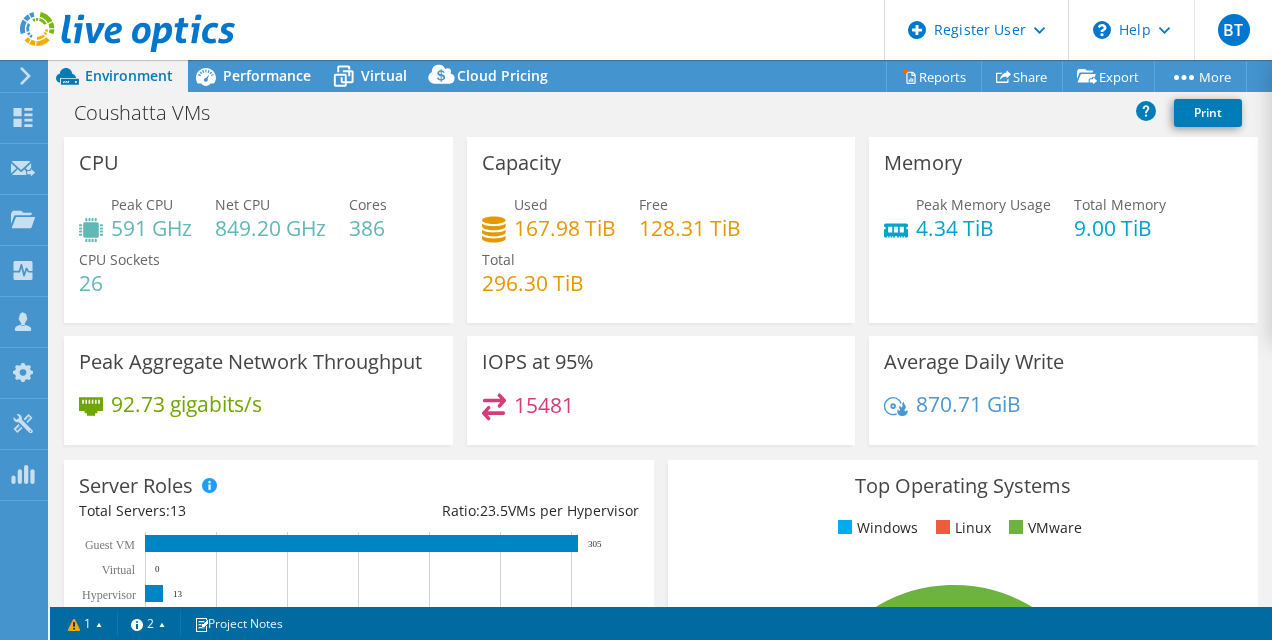 click on "BT
Dell User
Breana Thibodeaux
Breana.Thibodeaux@Dell.com
Dell
My Profile
Log Out
\n
Help
Explore Helpful Articles
Contact Support" at bounding box center (636, 320) 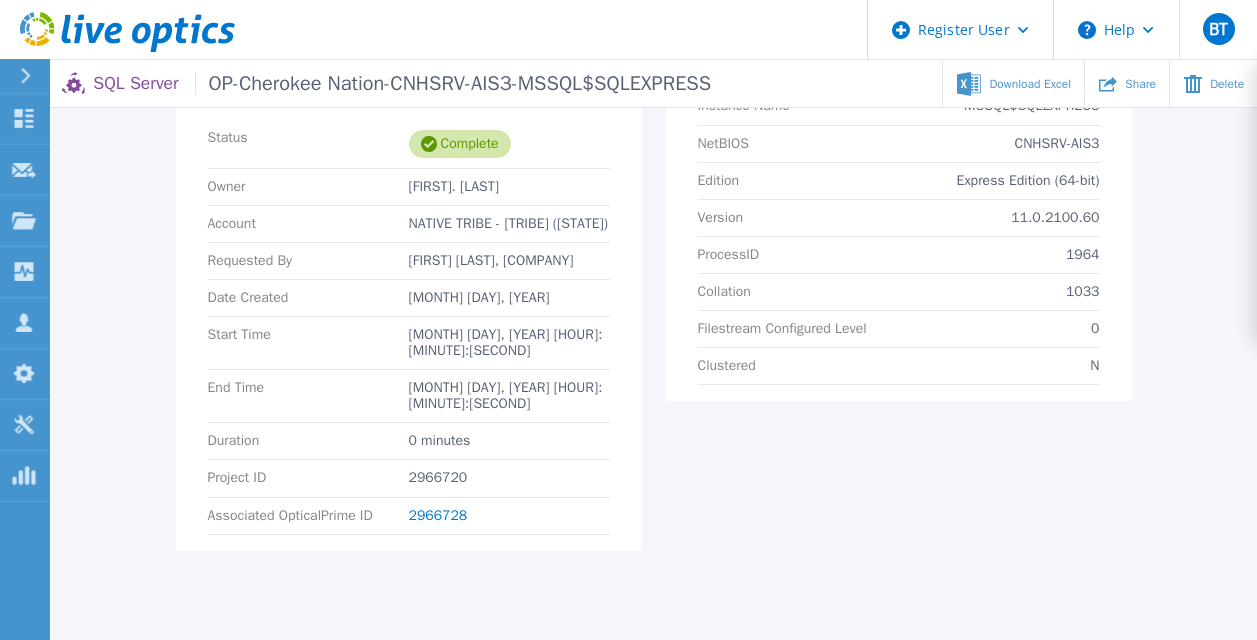 scroll, scrollTop: 346, scrollLeft: 0, axis: vertical 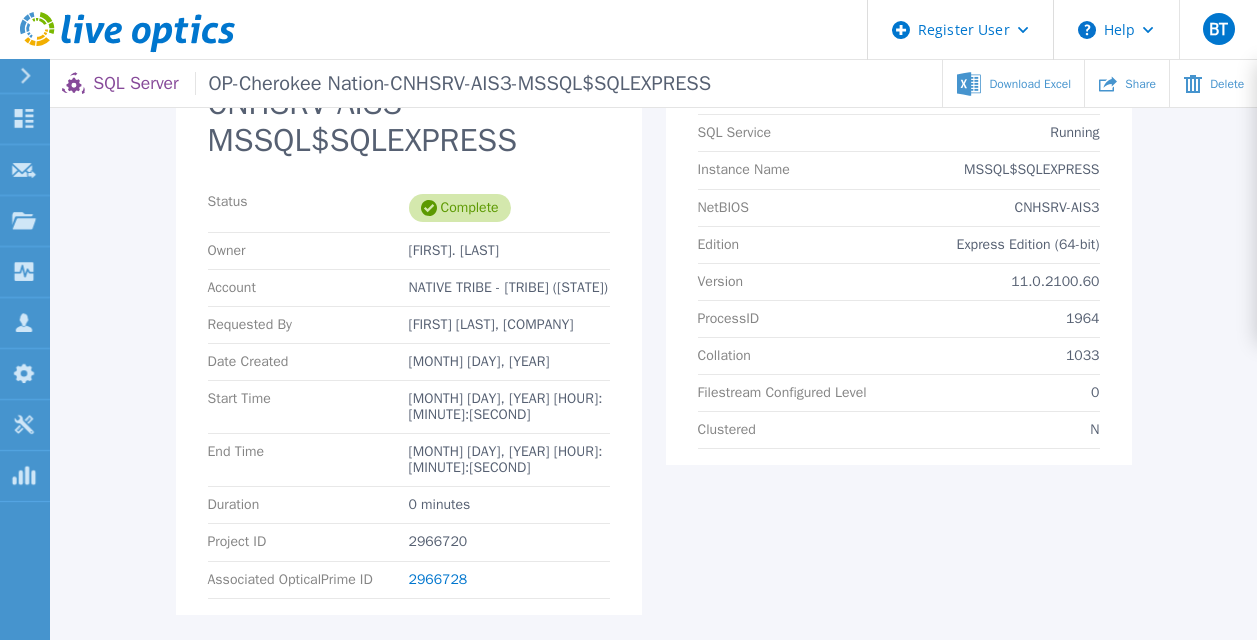 click on "Requested By Mark Galione, World Wide Technology" at bounding box center [409, 325] 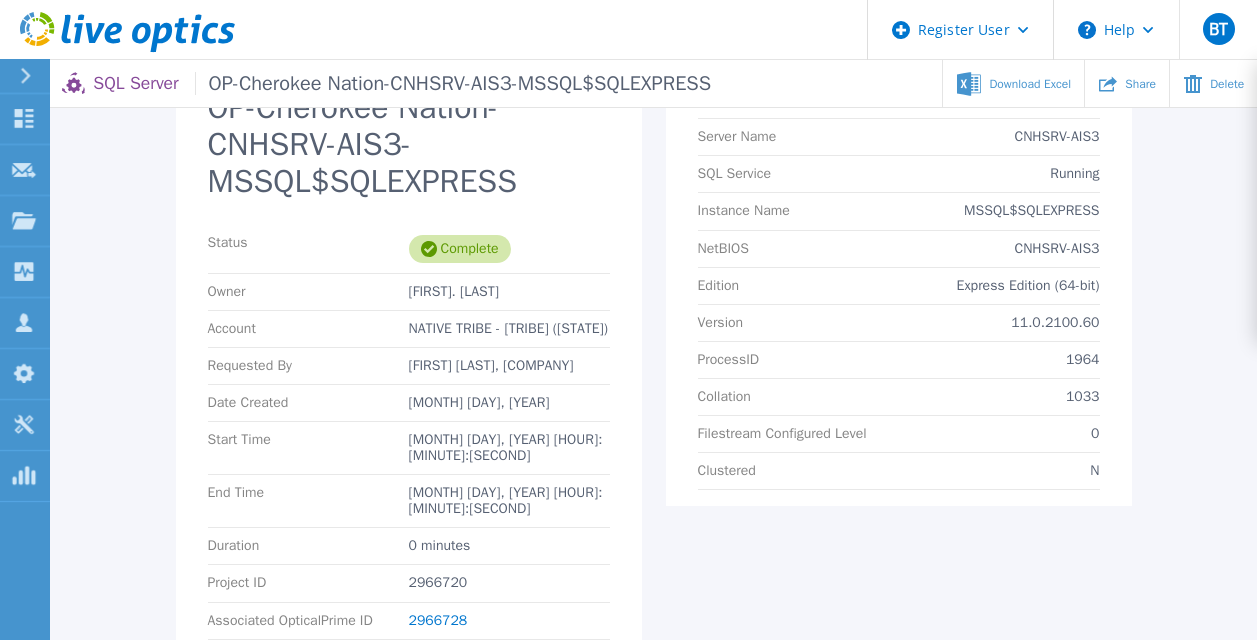 scroll, scrollTop: 0, scrollLeft: 0, axis: both 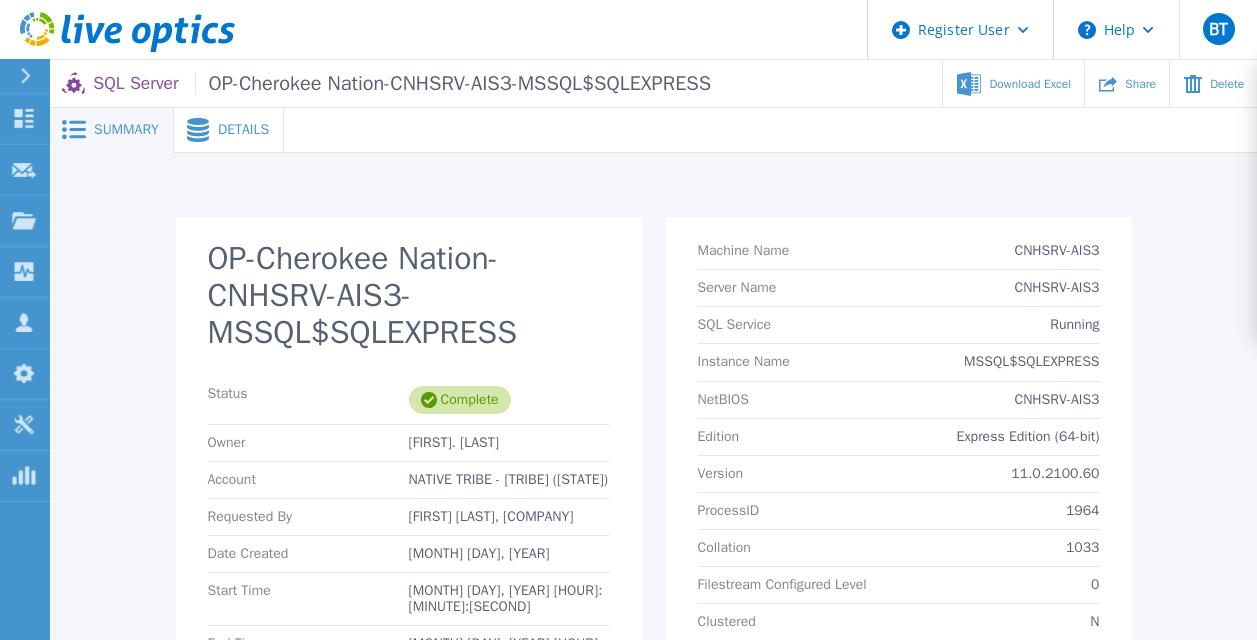 click at bounding box center (196, 130) 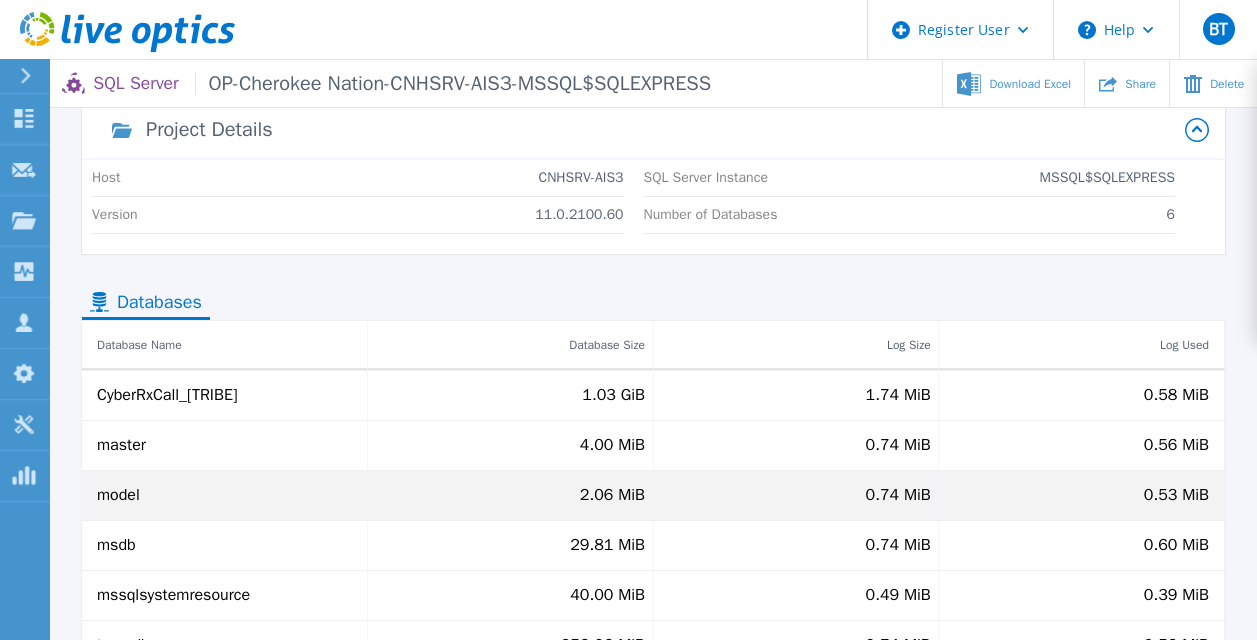scroll, scrollTop: 39, scrollLeft: 0, axis: vertical 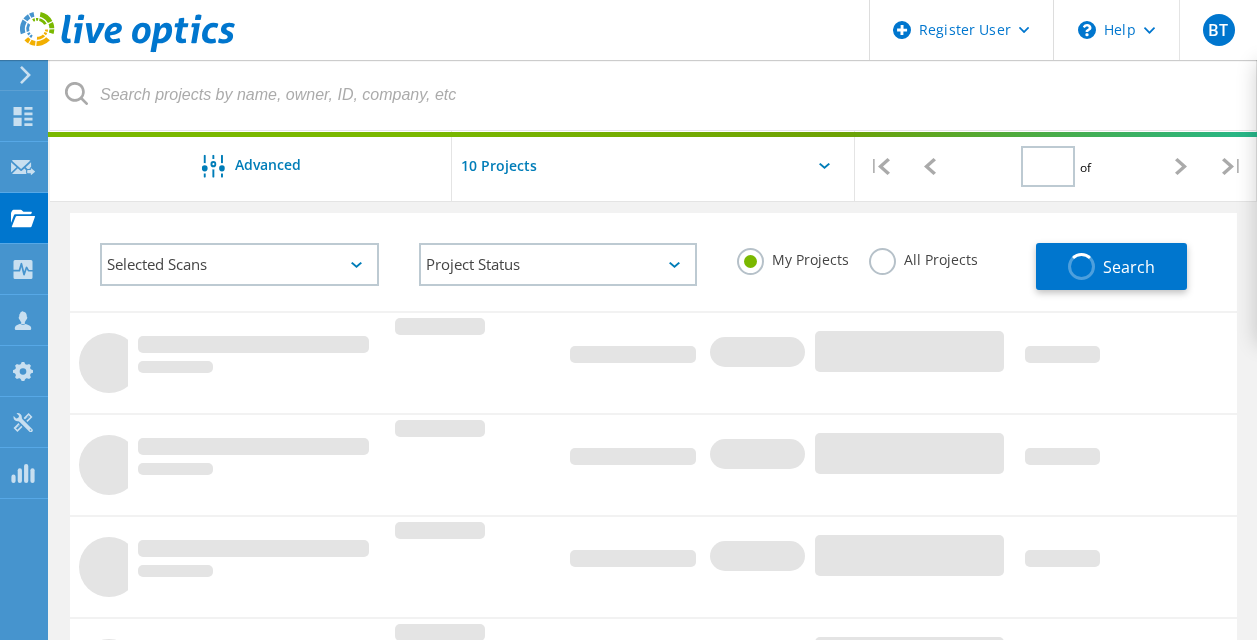 type on "4" 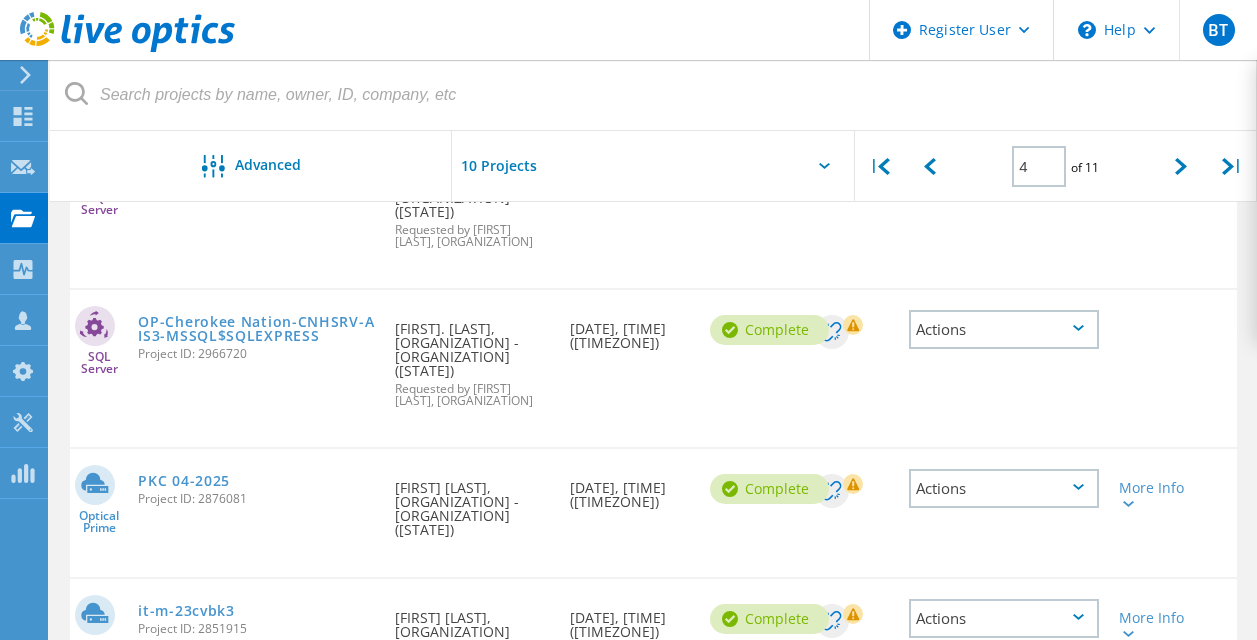 scroll, scrollTop: 309, scrollLeft: 0, axis: vertical 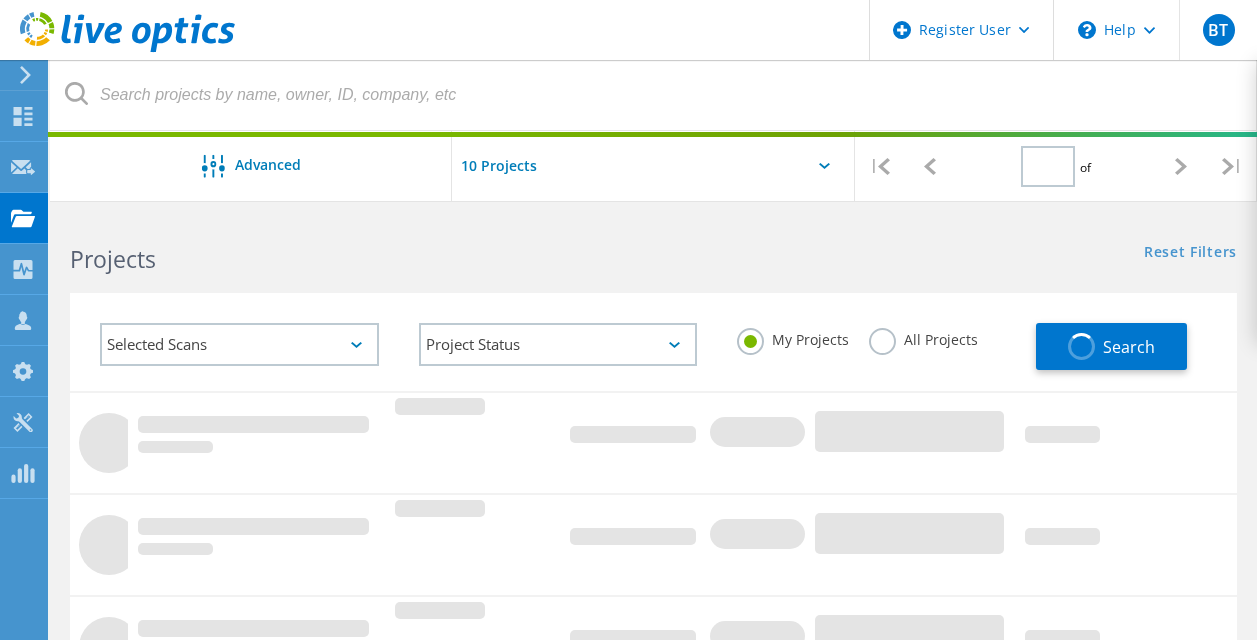 type on "4" 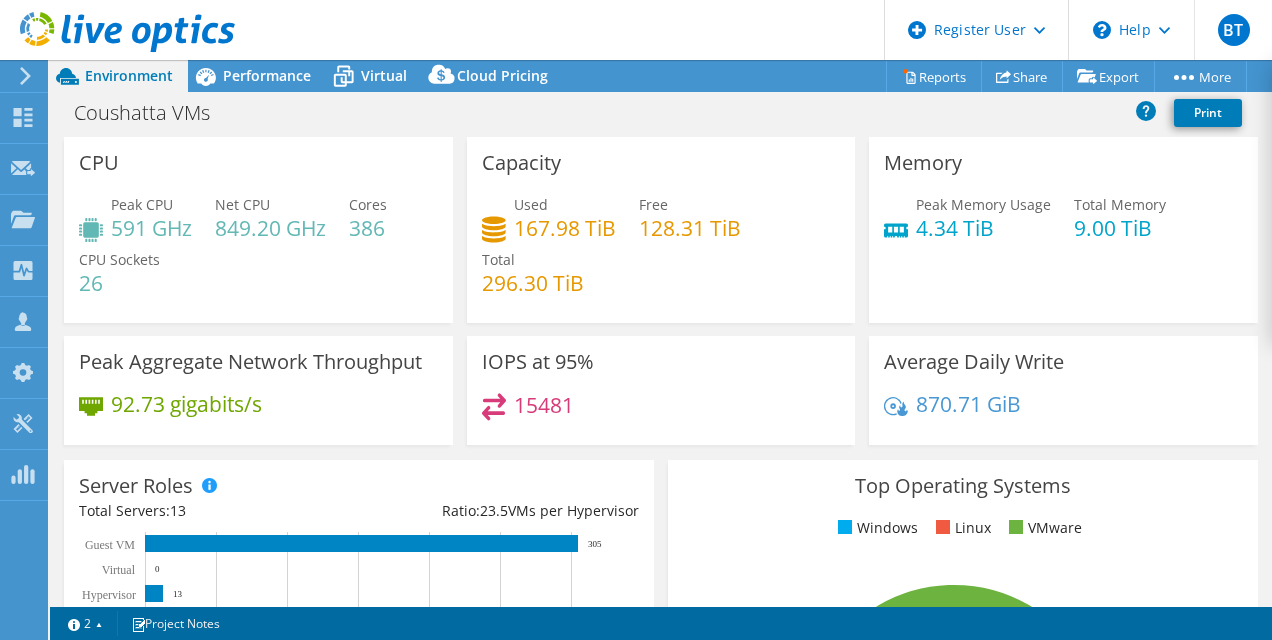 select on "USD" 